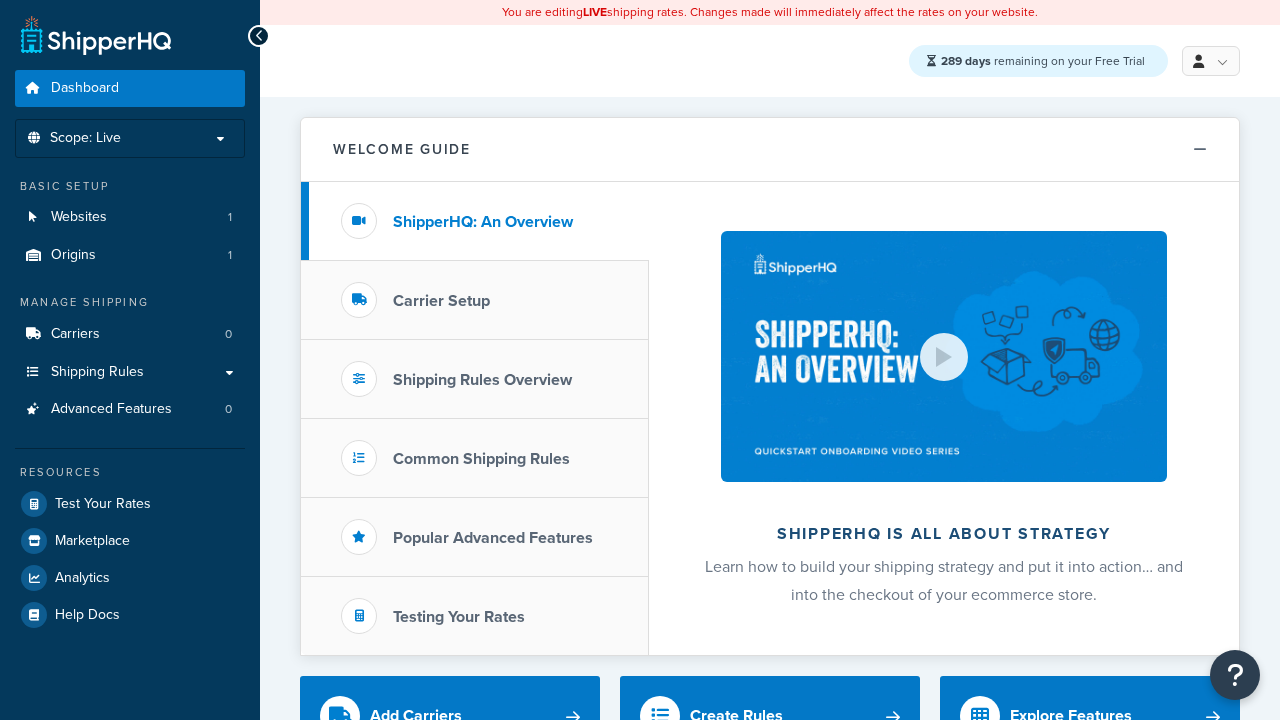 scroll, scrollTop: 0, scrollLeft: 0, axis: both 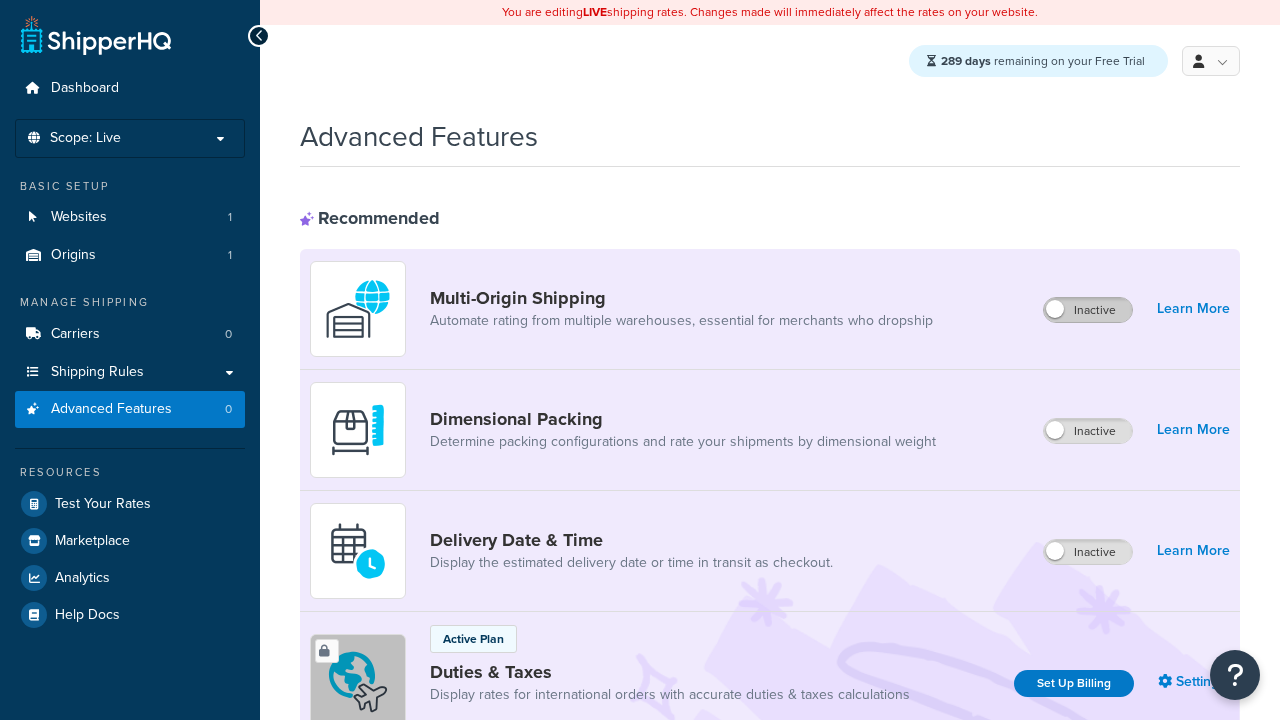 click on "Inactive" at bounding box center [1088, 310] 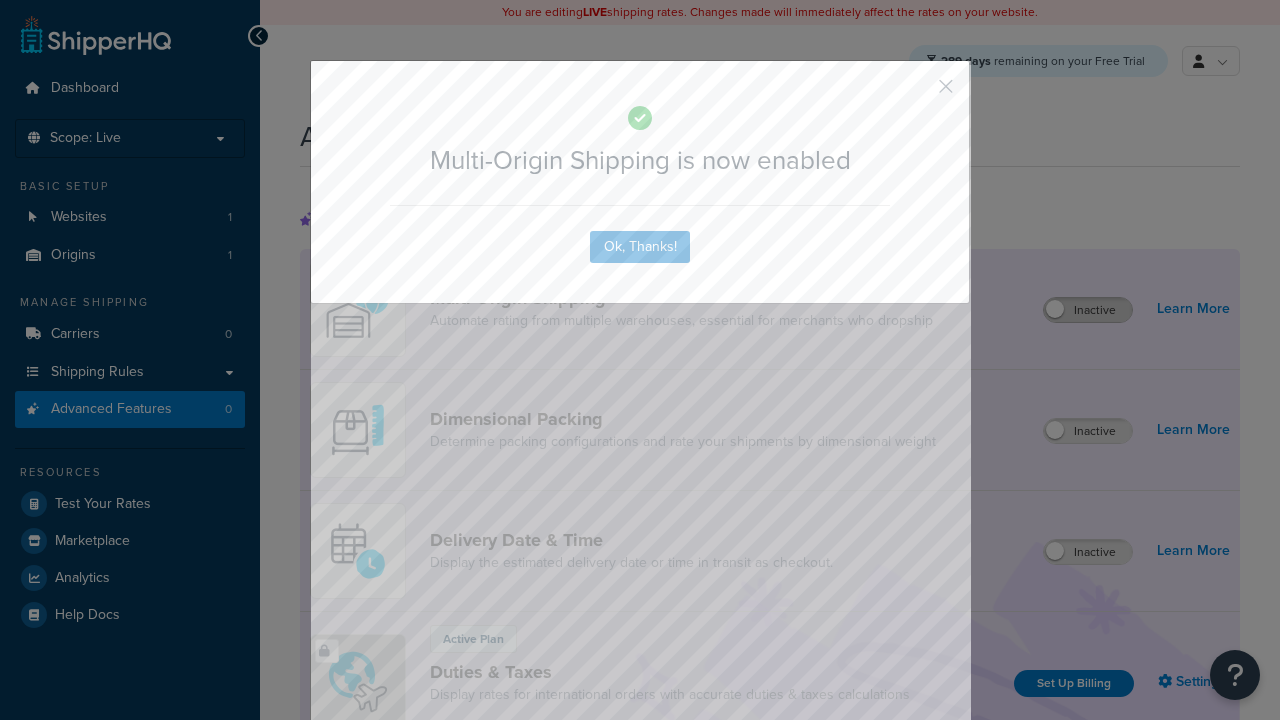 scroll, scrollTop: 0, scrollLeft: 0, axis: both 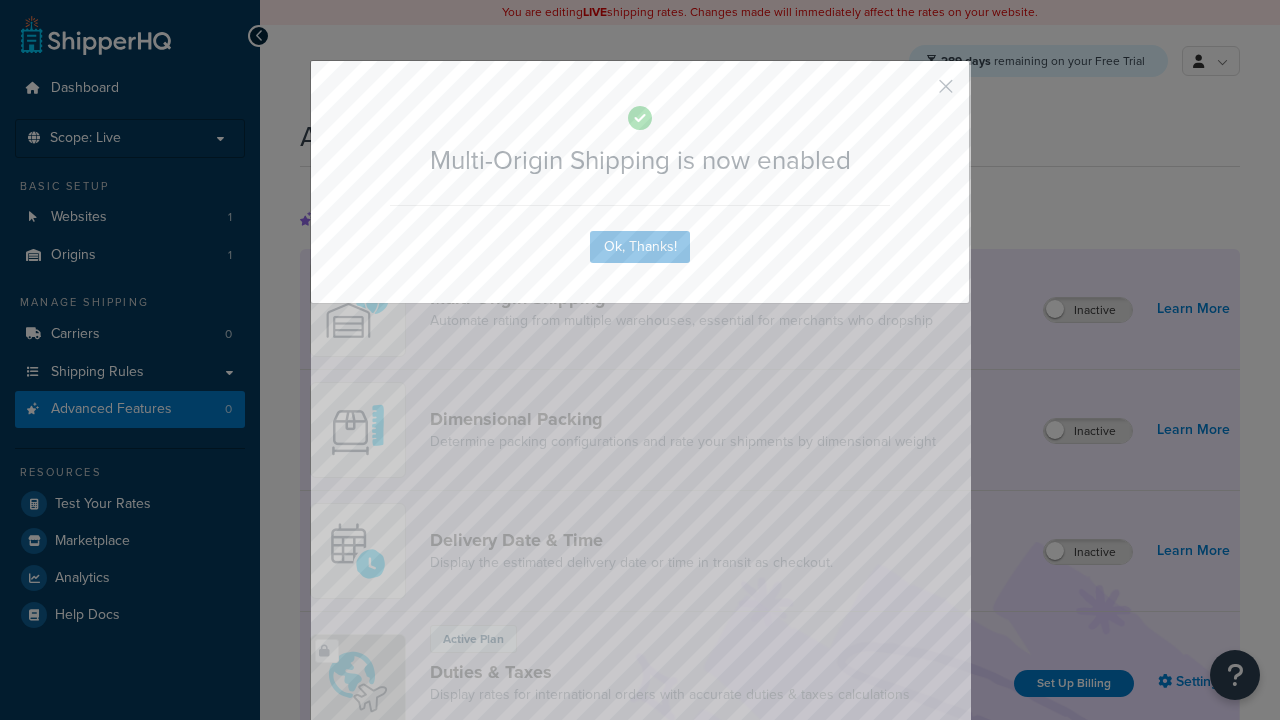 click at bounding box center [916, 93] 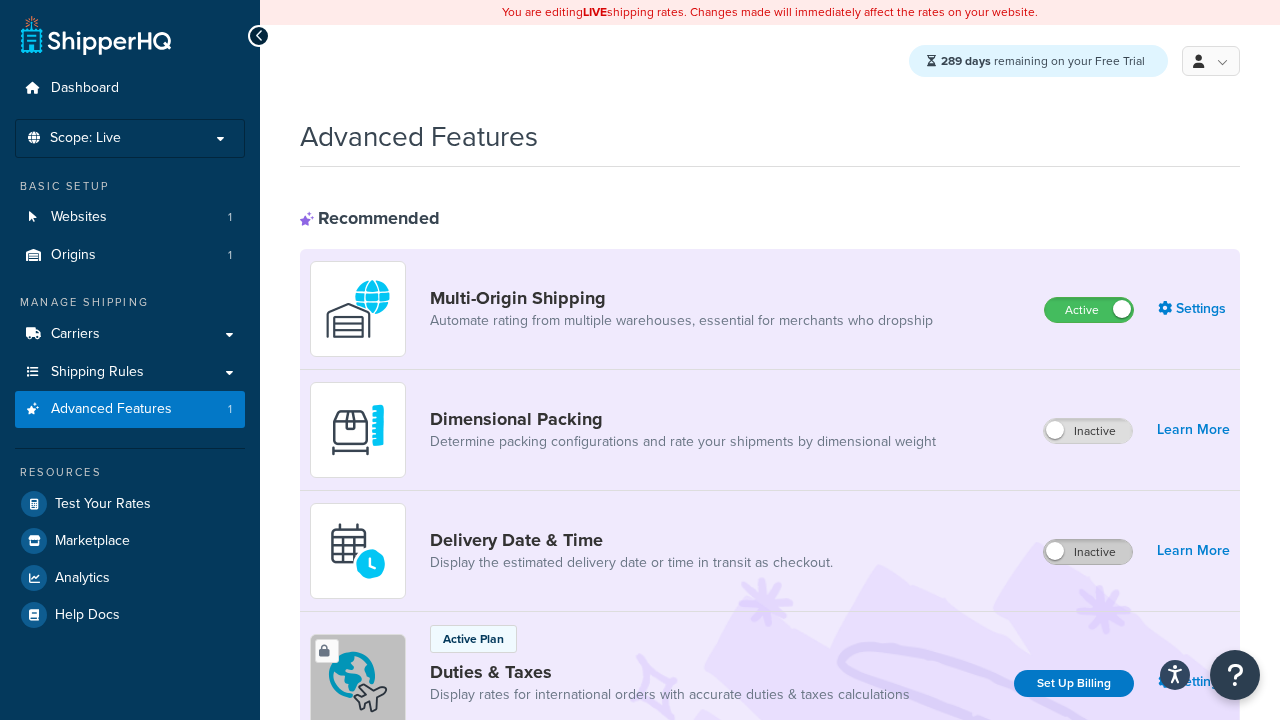 click on "Inactive" at bounding box center (1088, 552) 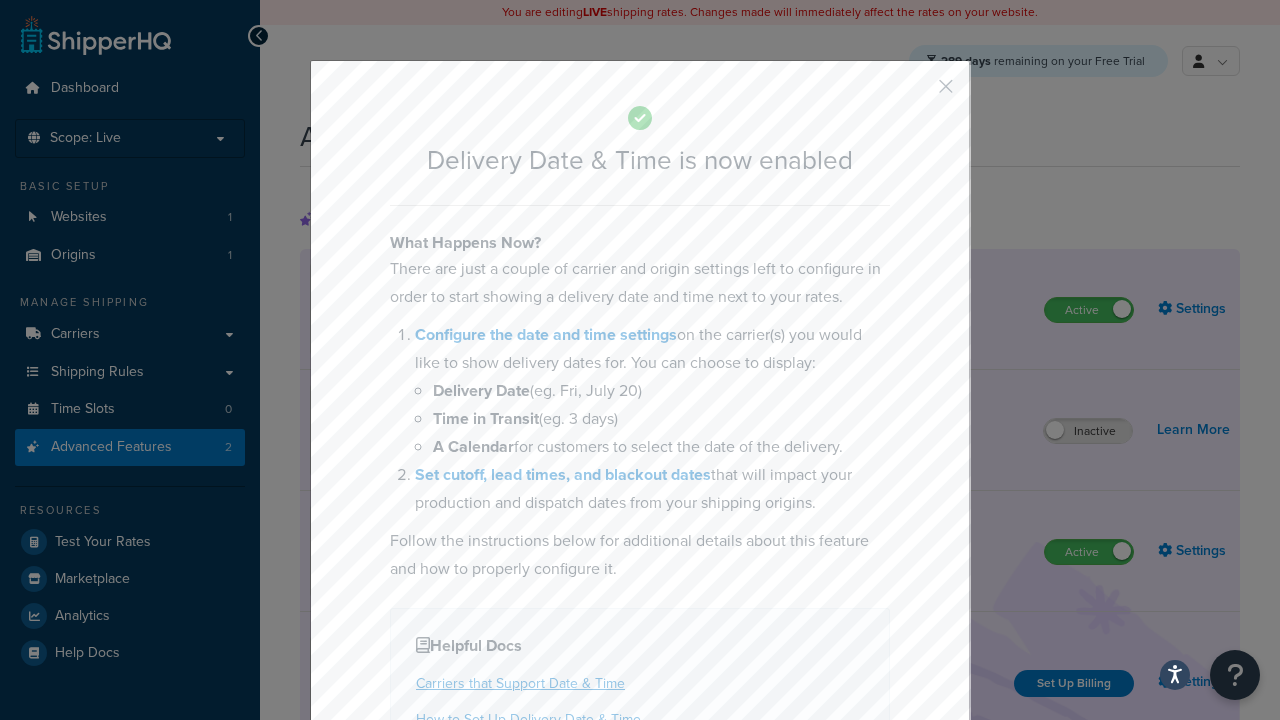 click at bounding box center (916, 93) 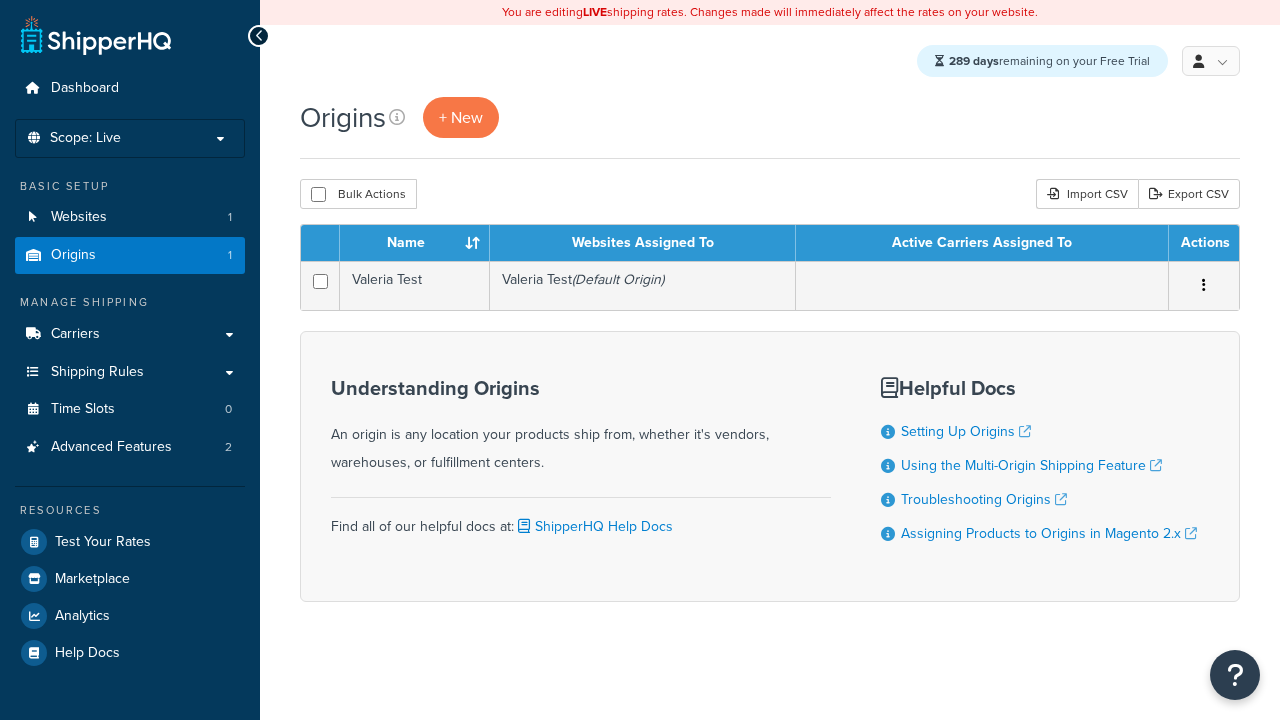 scroll, scrollTop: 0, scrollLeft: 0, axis: both 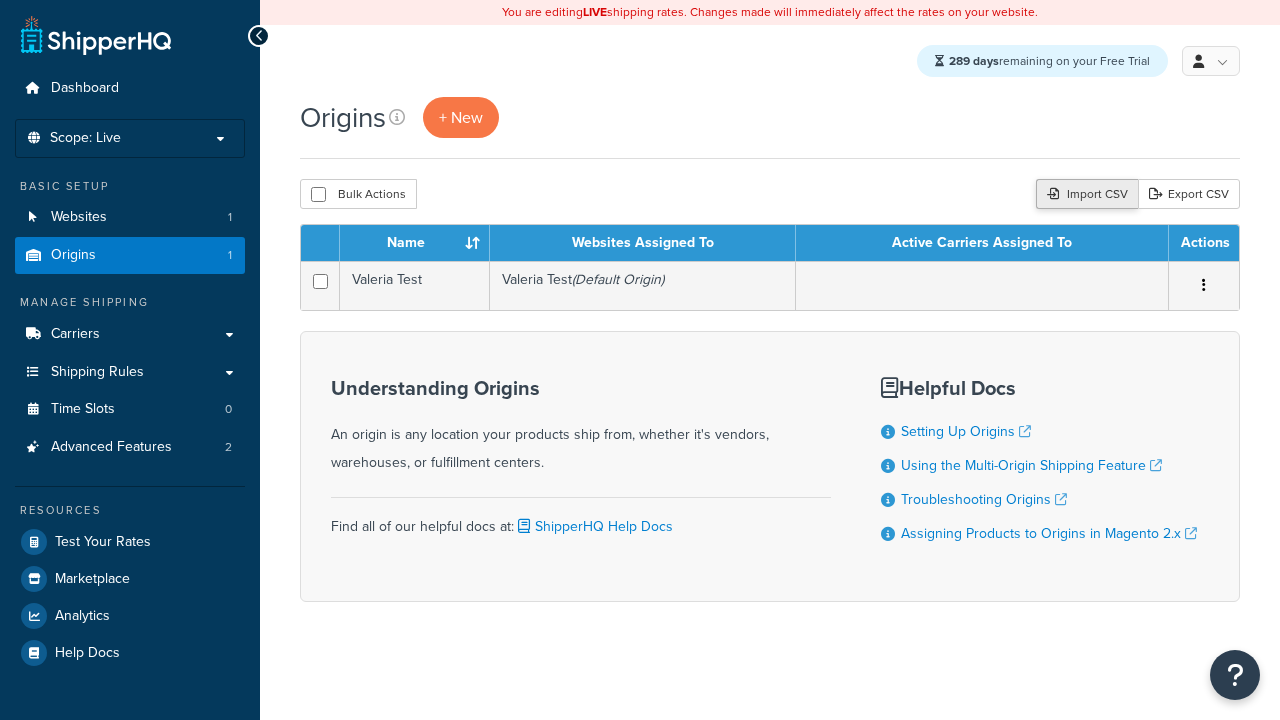click on "Import CSV" at bounding box center [1087, 194] 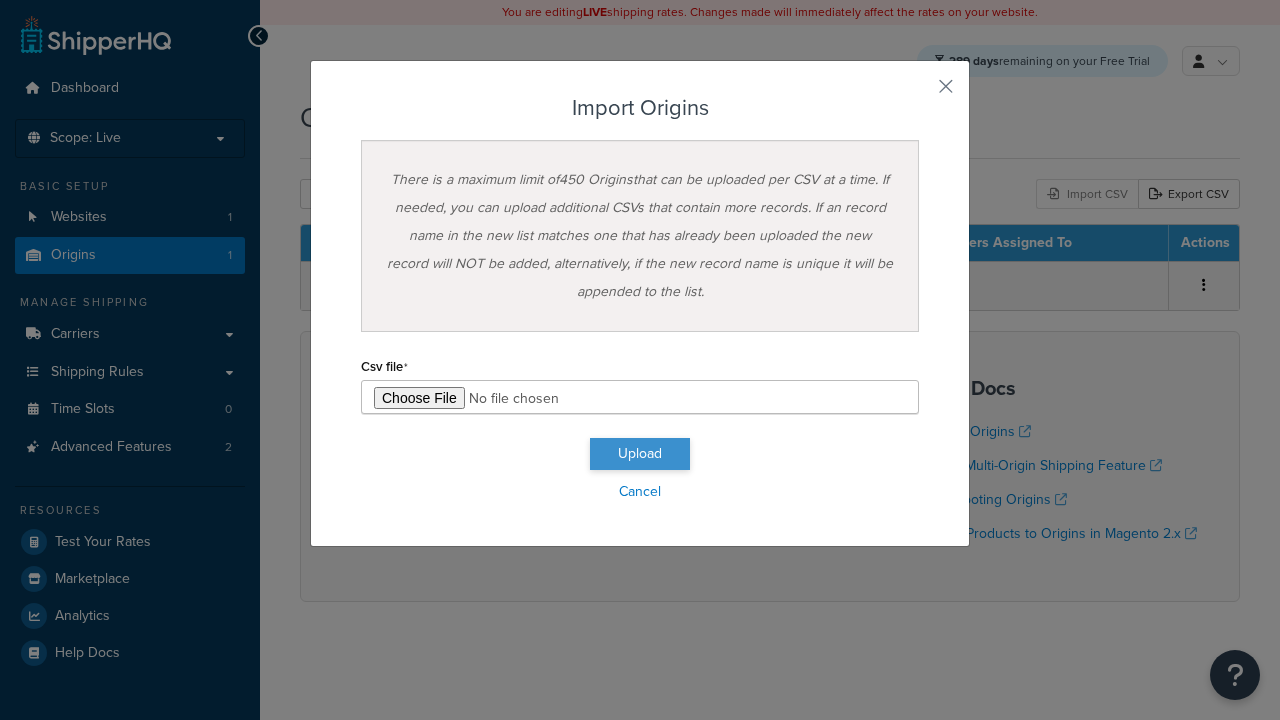 click on "Import Origins" at bounding box center (640, 108) 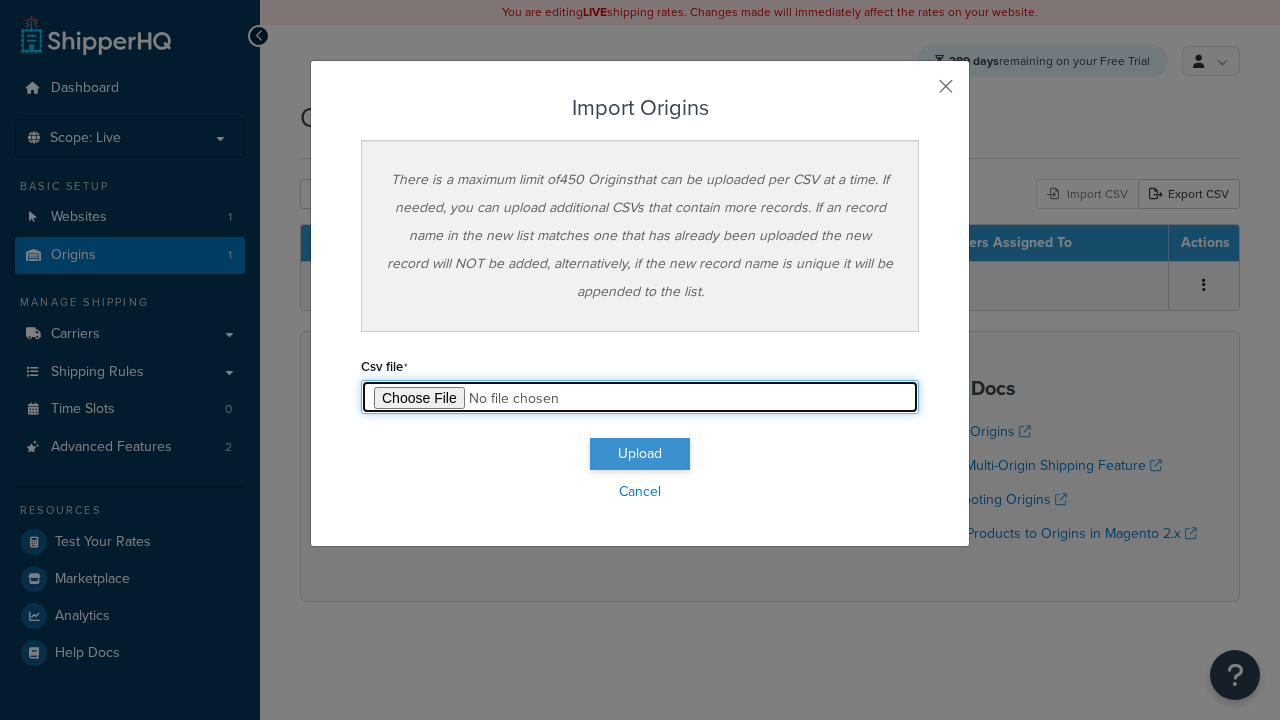 click on "Upload" at bounding box center [640, 454] 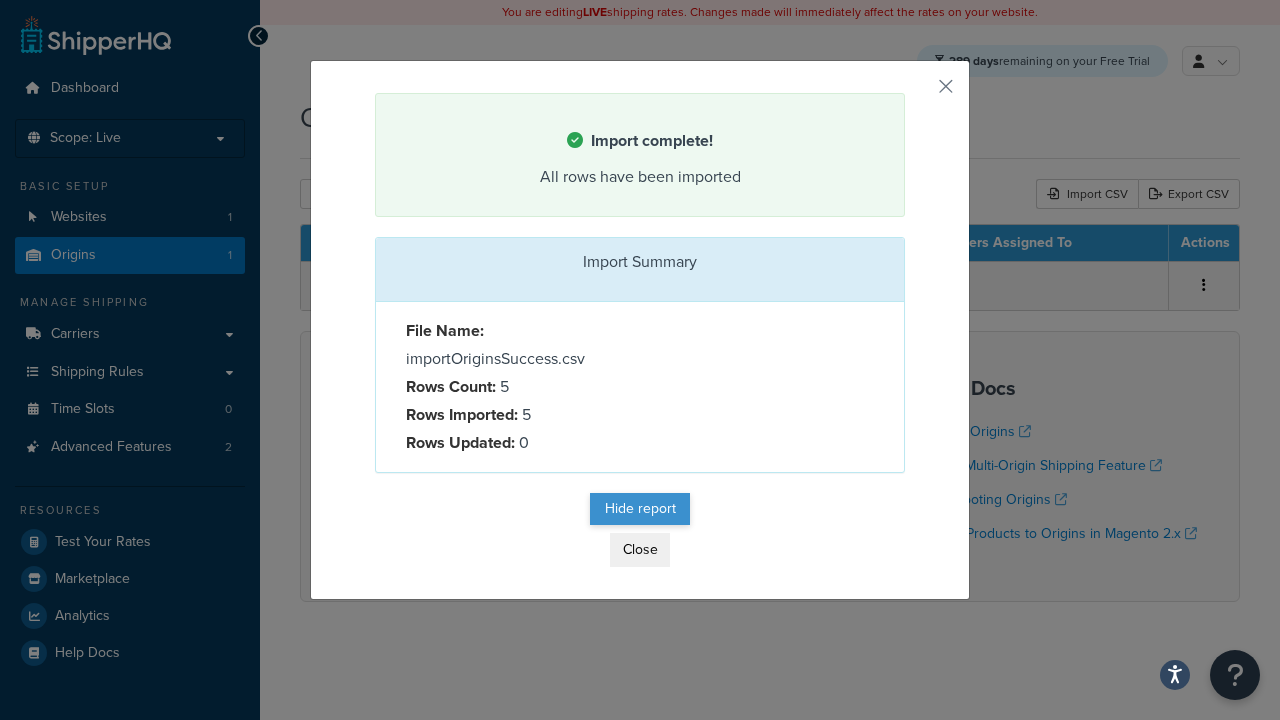 click on "Hide report" at bounding box center (640, 509) 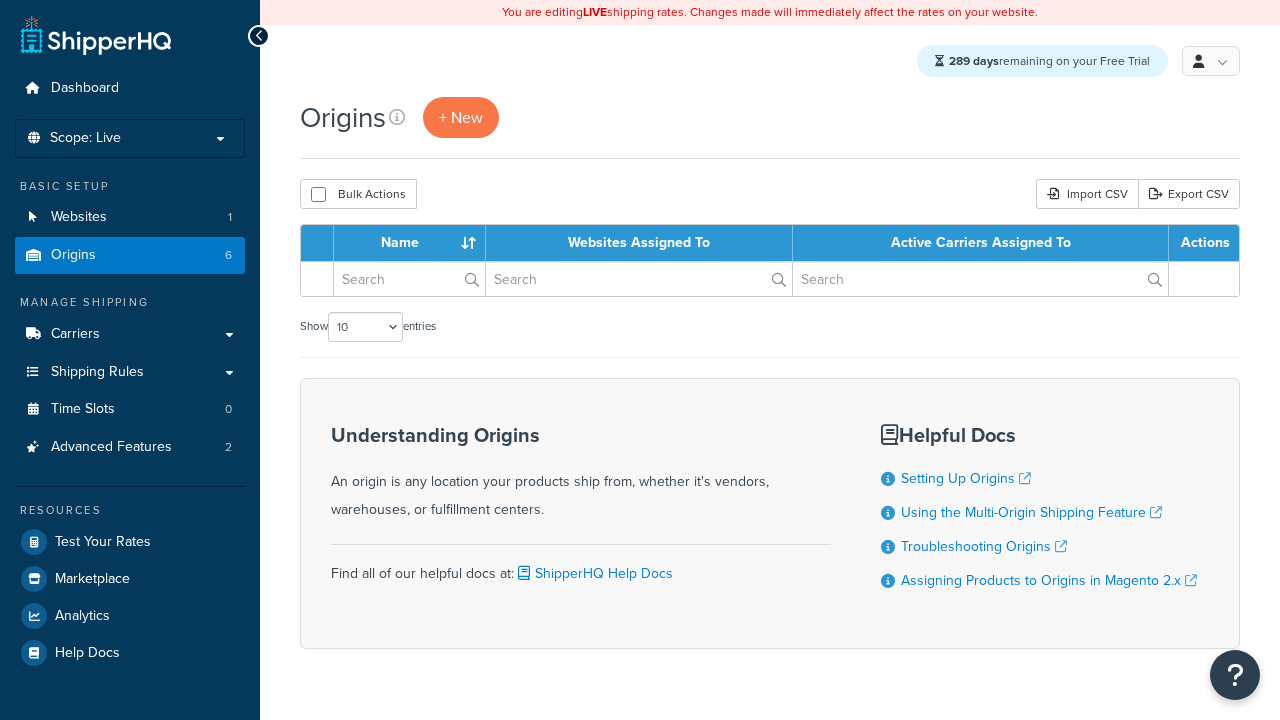 scroll, scrollTop: 0, scrollLeft: 0, axis: both 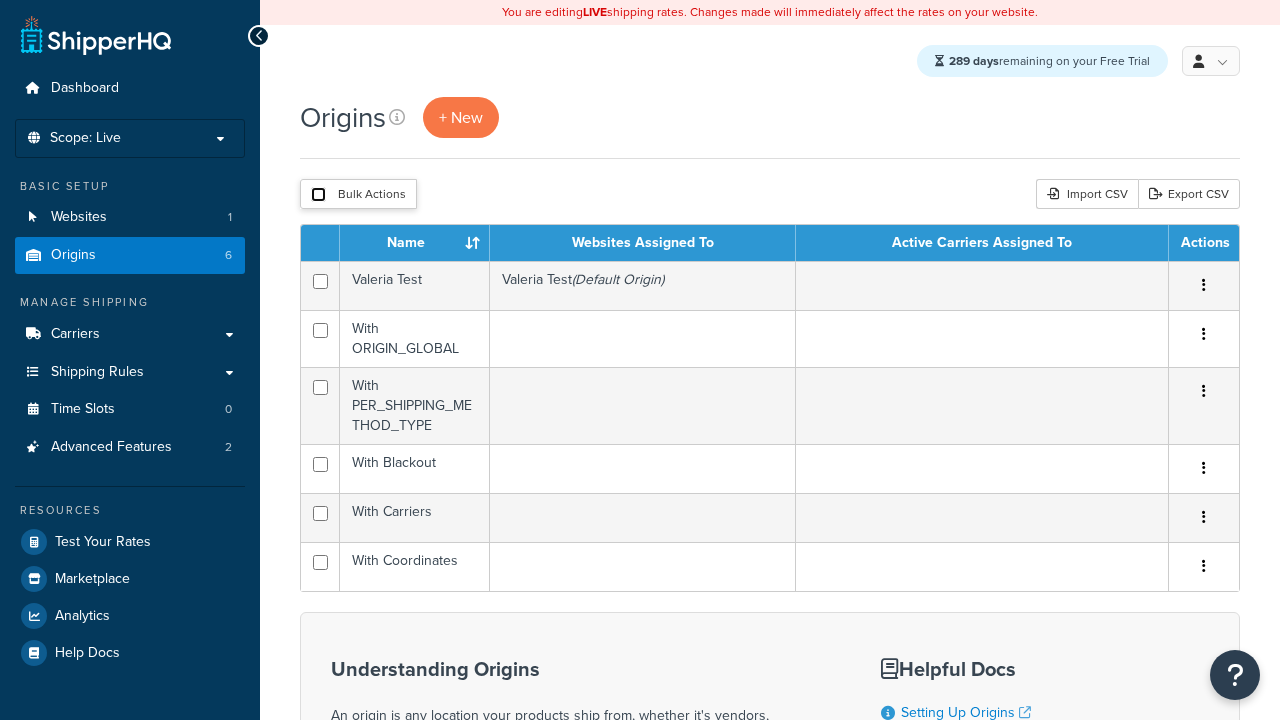 click at bounding box center (318, 194) 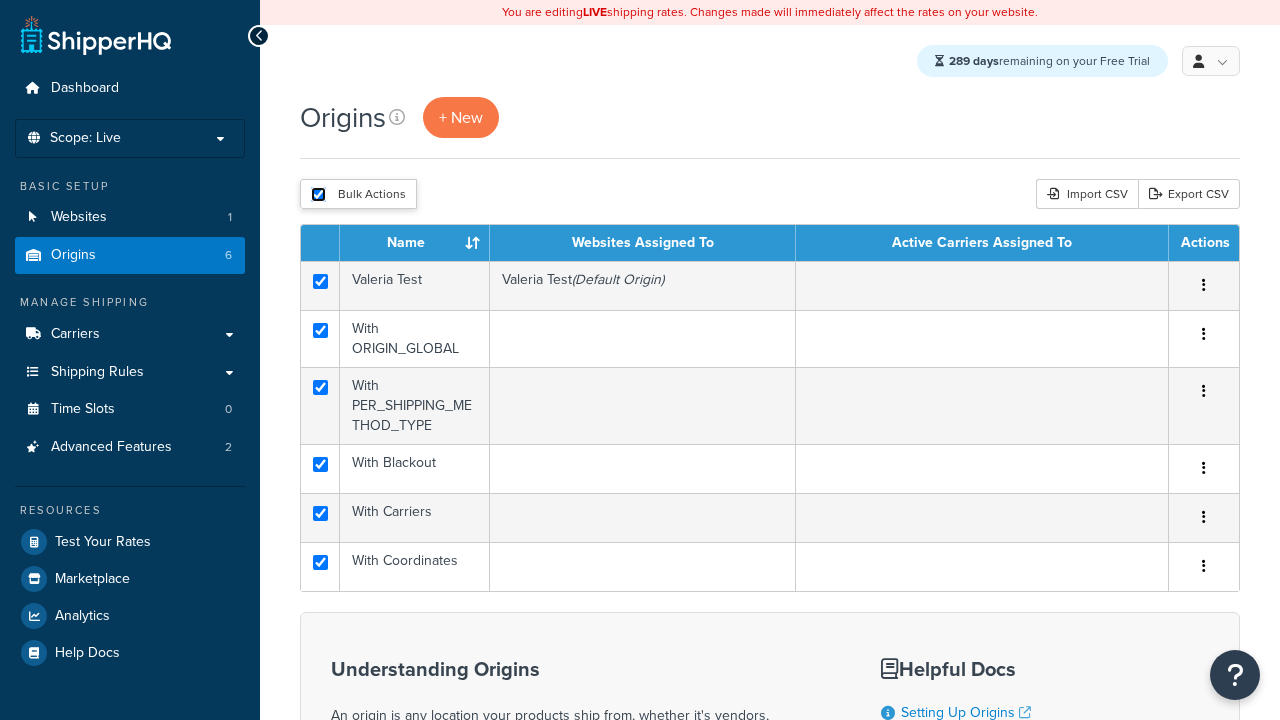 checkbox on "true" 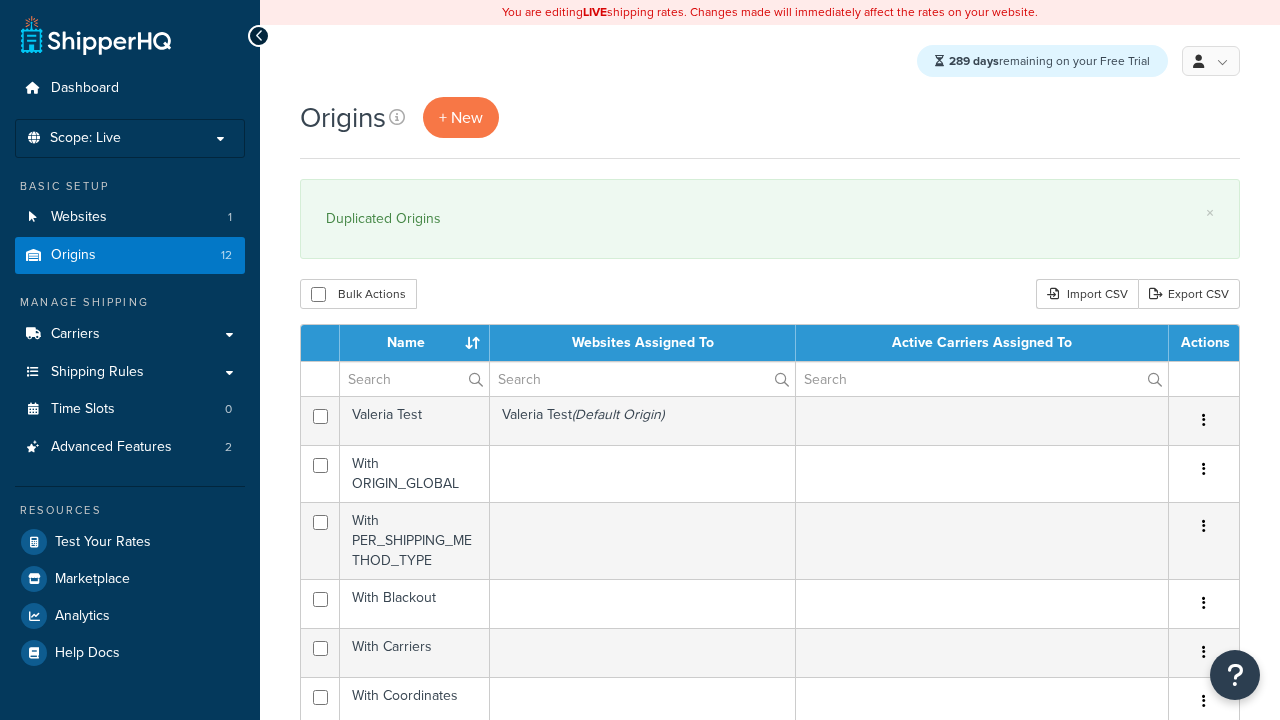 scroll, scrollTop: 0, scrollLeft: 0, axis: both 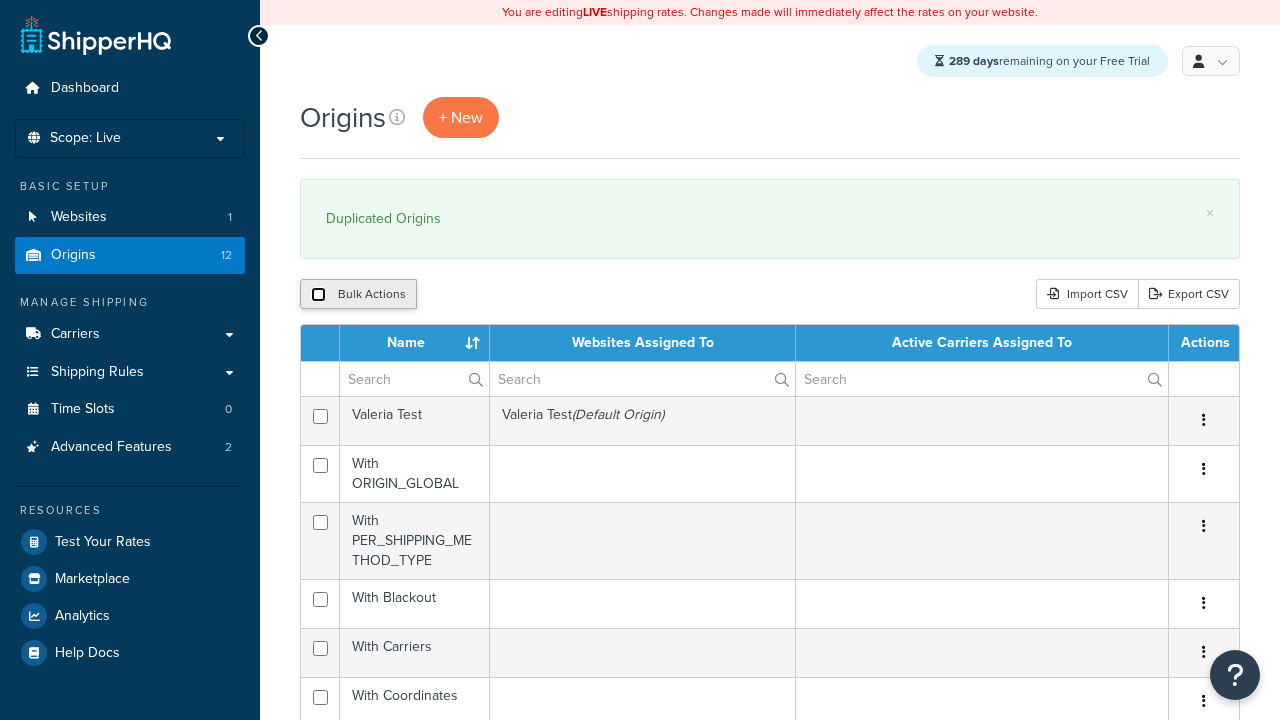 click at bounding box center [318, 294] 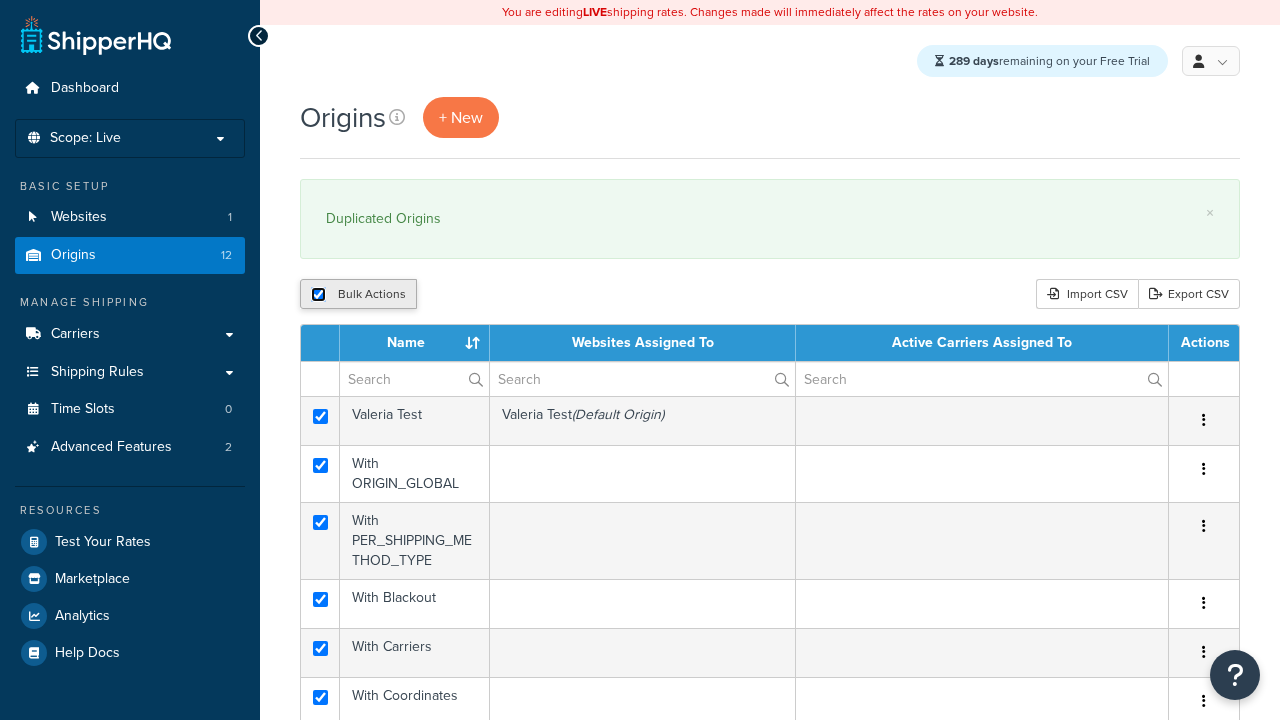 checkbox on "true" 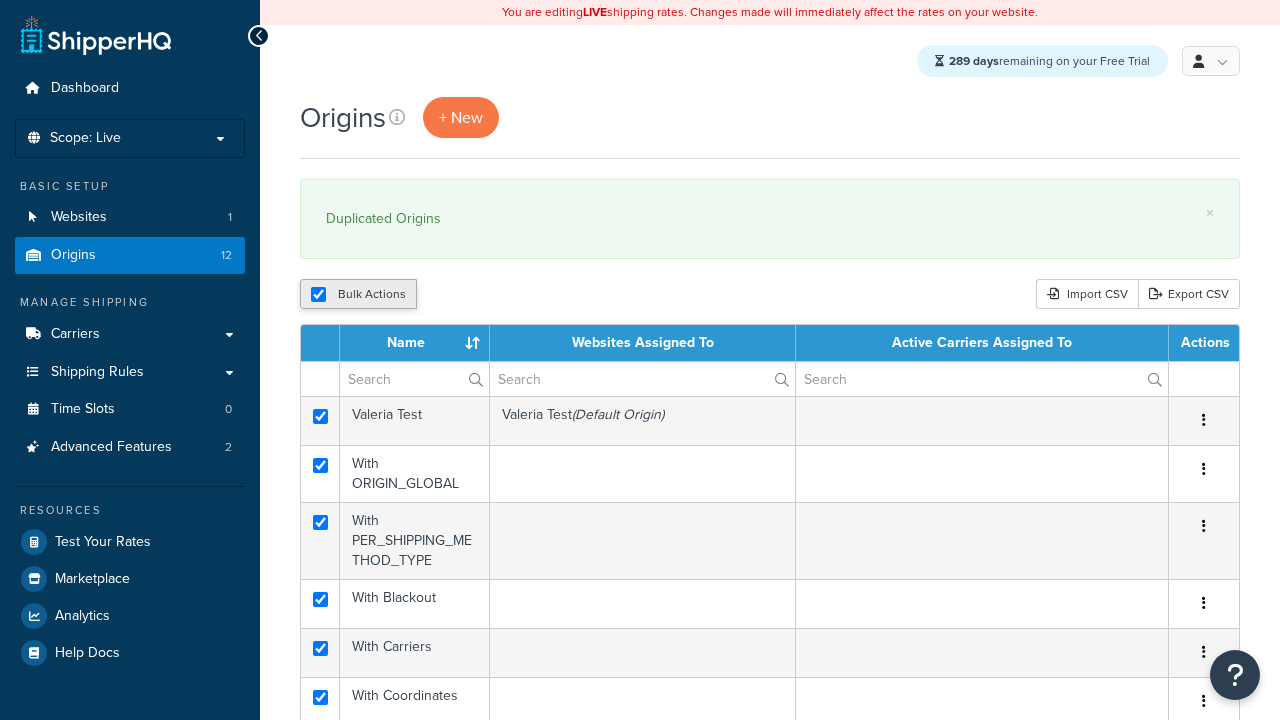 click on "Bulk Actions" at bounding box center [358, 294] 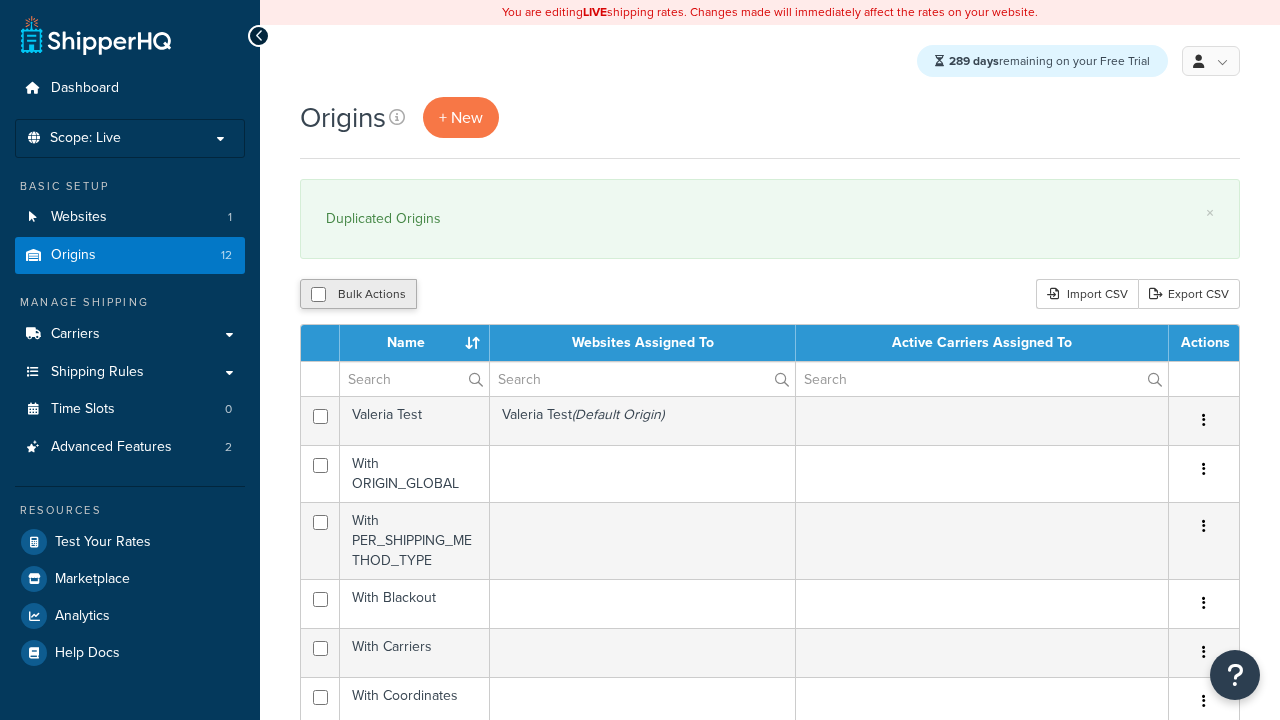 checkbox on "false" 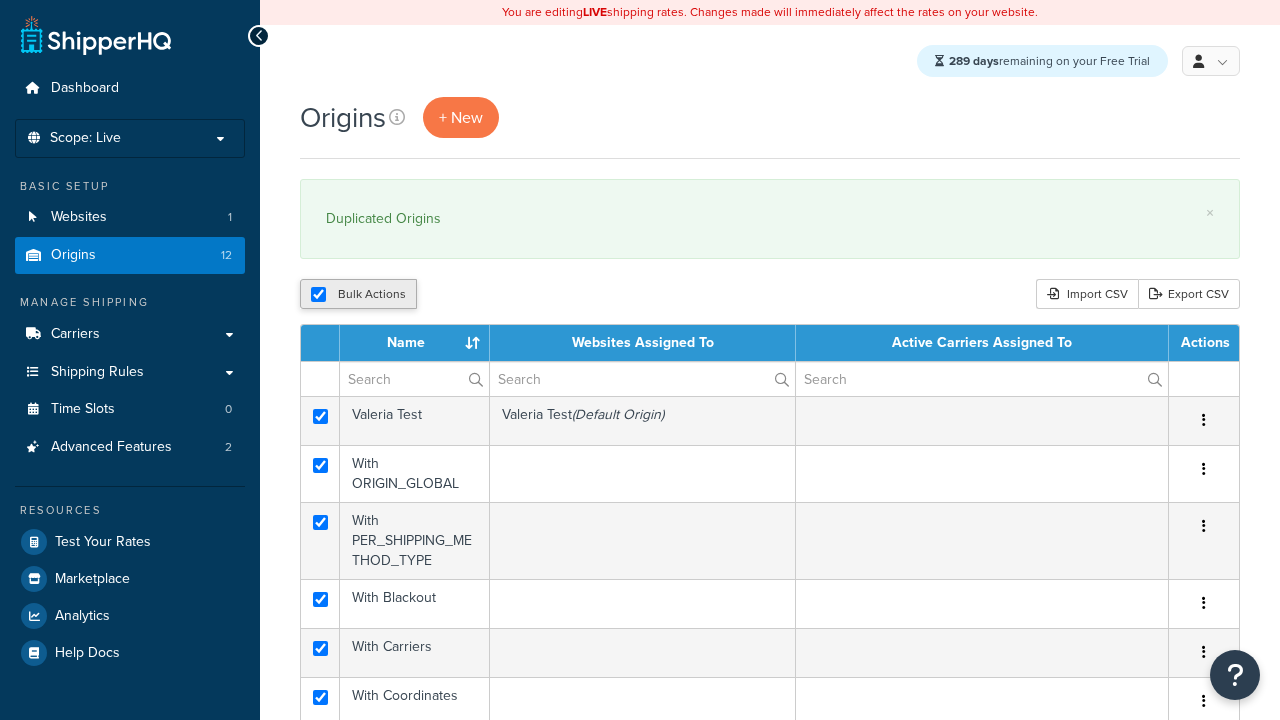 checkbox on "true" 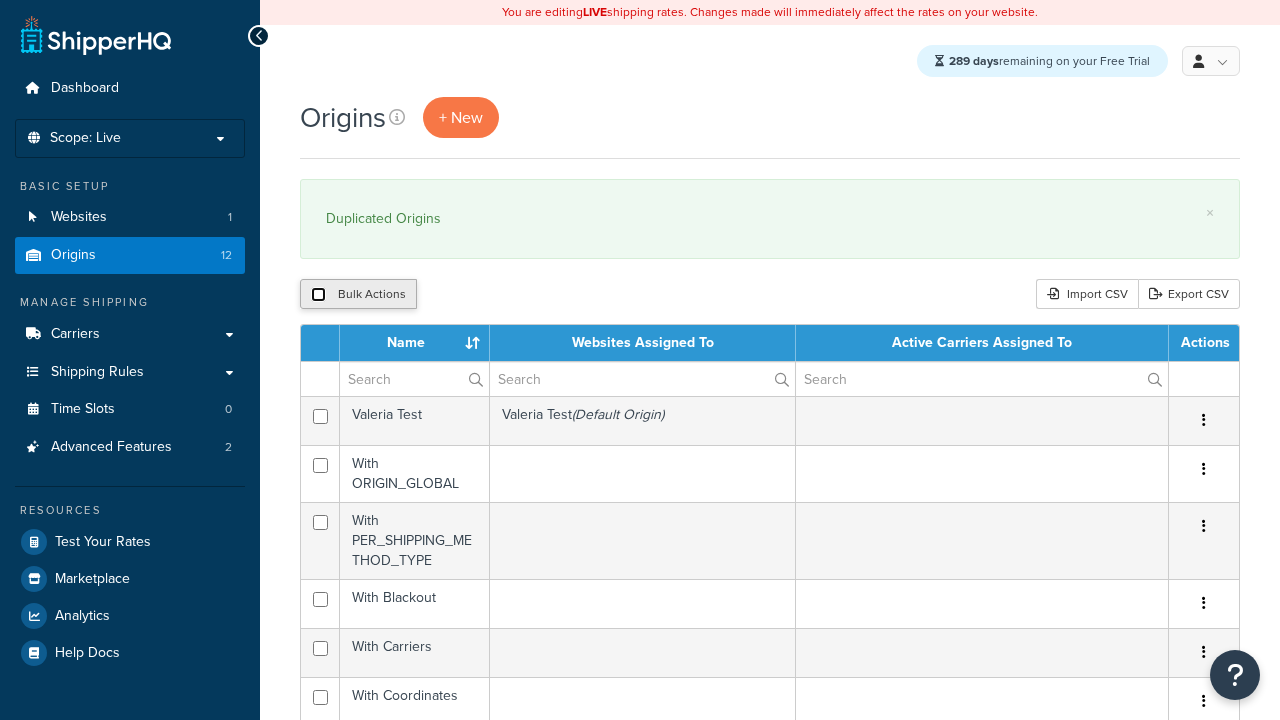 checkbox on "false" 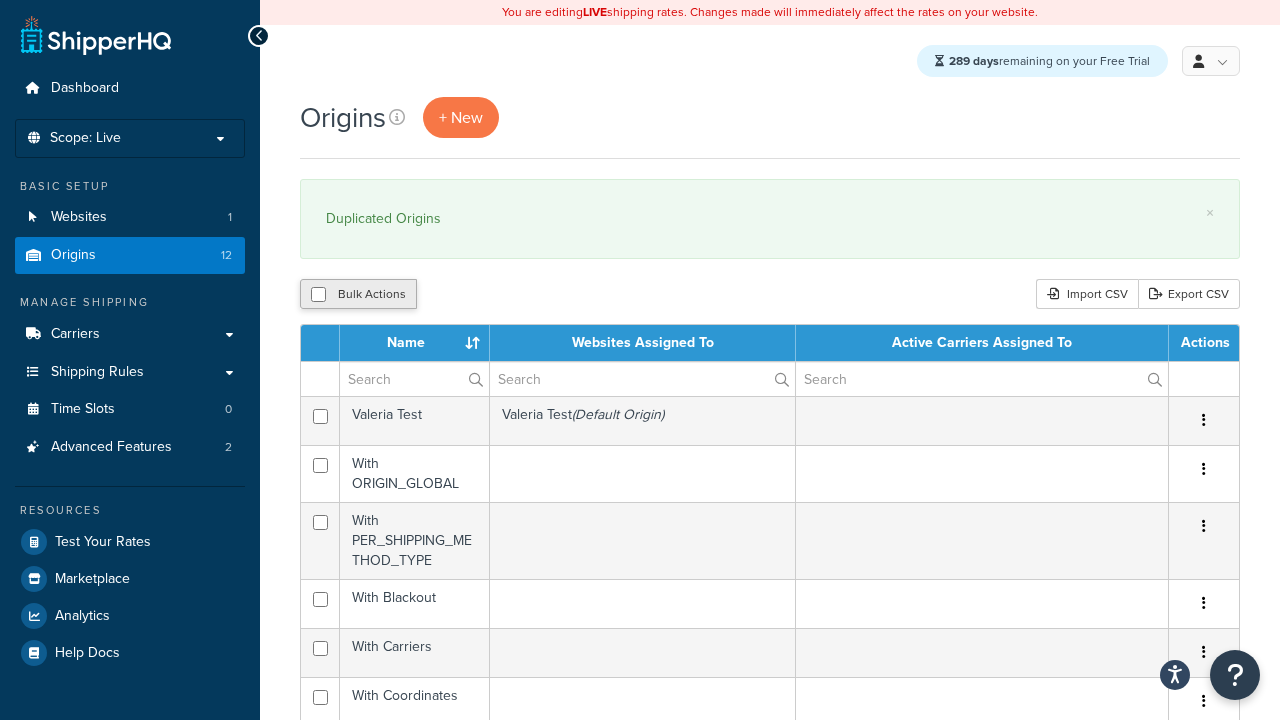 click on "Bulk Actions" at bounding box center (358, 294) 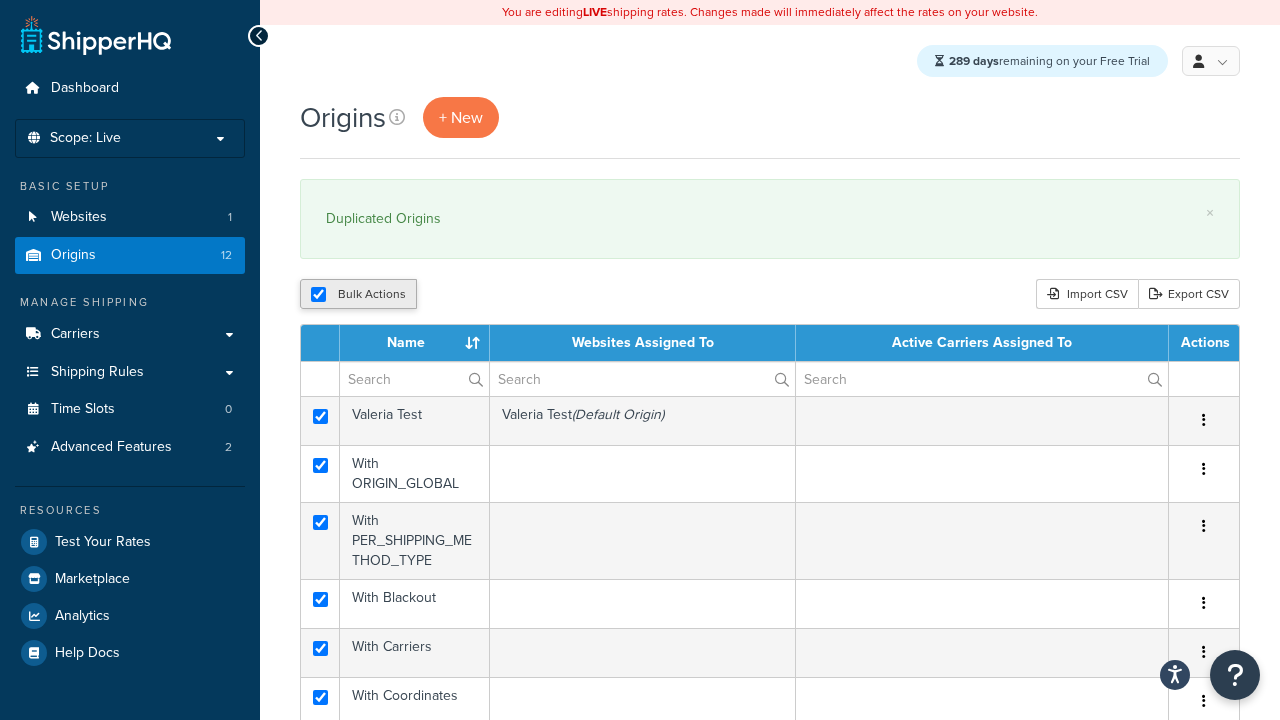 checkbox on "true" 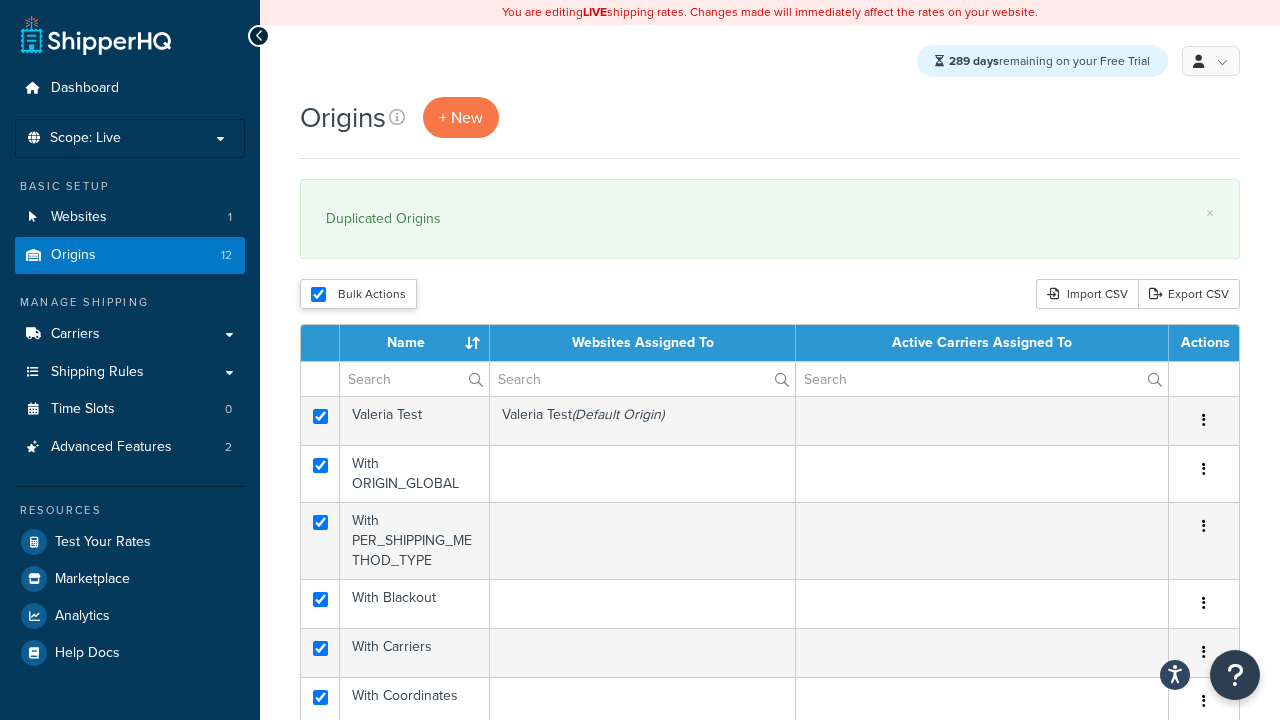 click on "Delete" at bounding box center (0, 0) 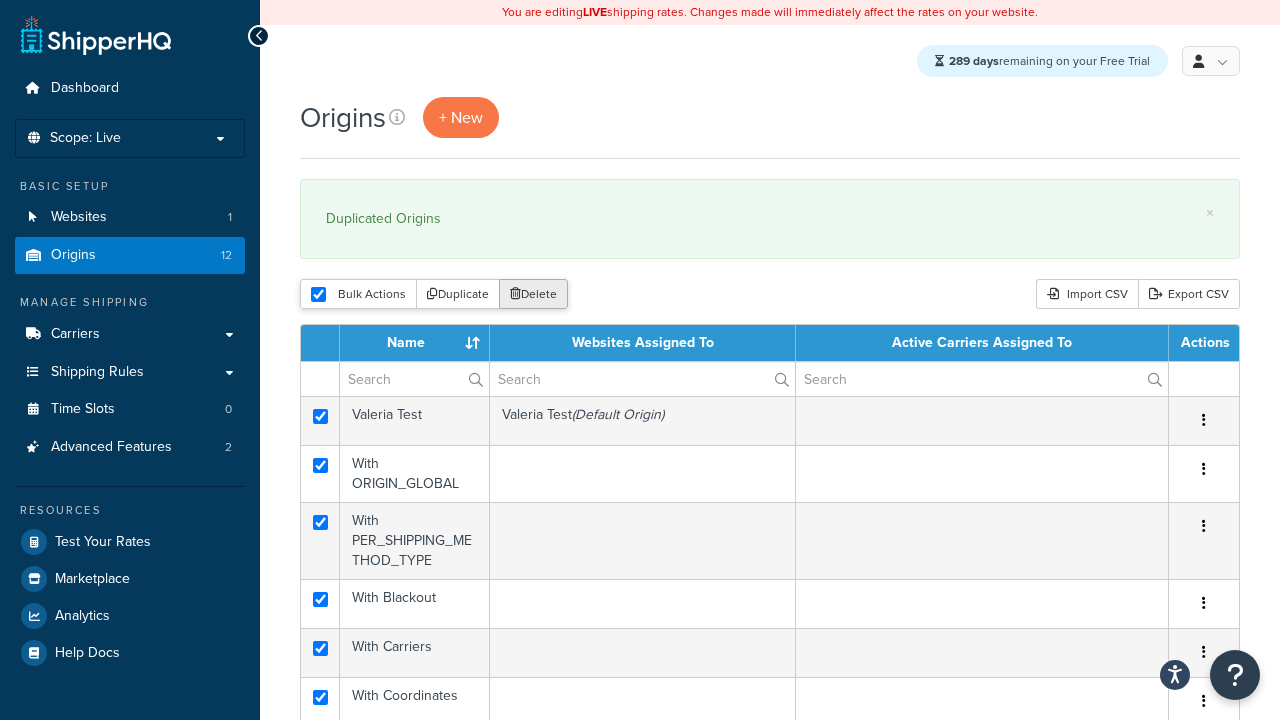 click on "Delete" at bounding box center [533, 294] 